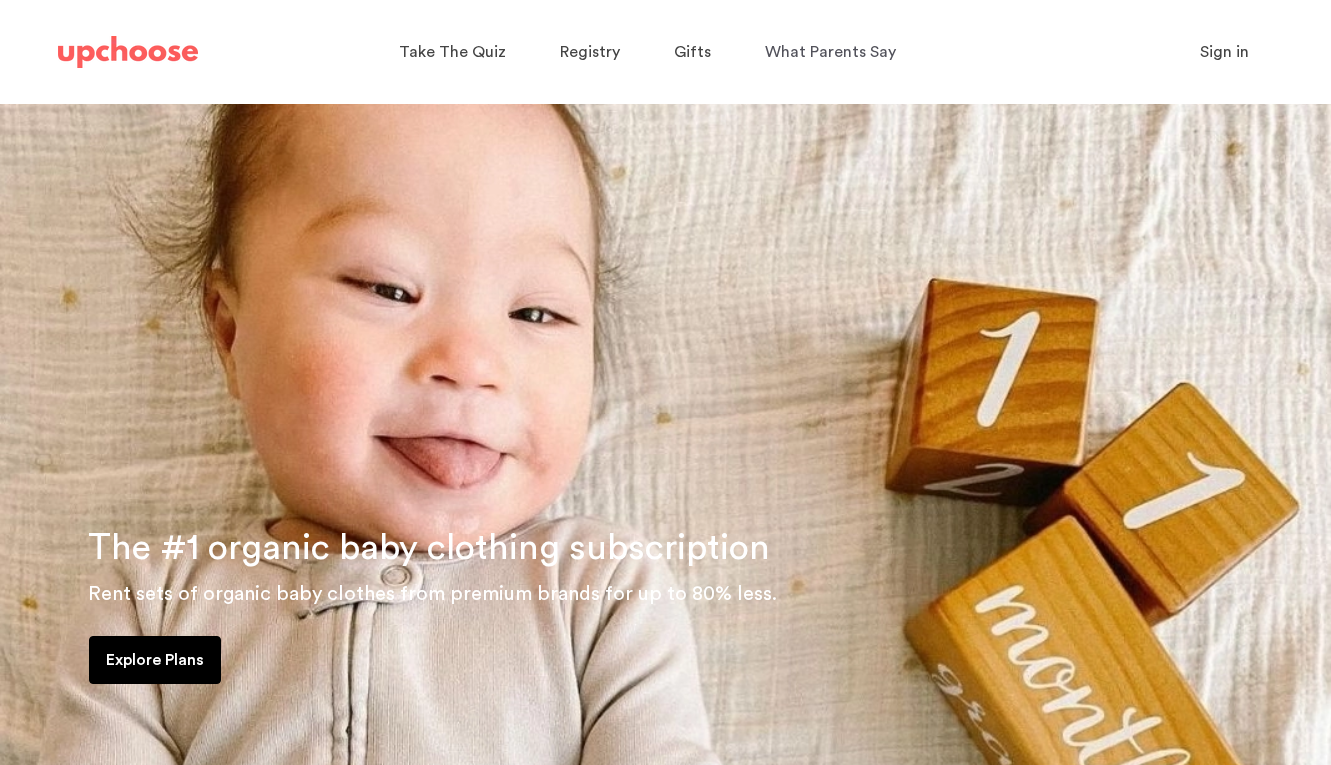 scroll, scrollTop: 0, scrollLeft: 0, axis: both 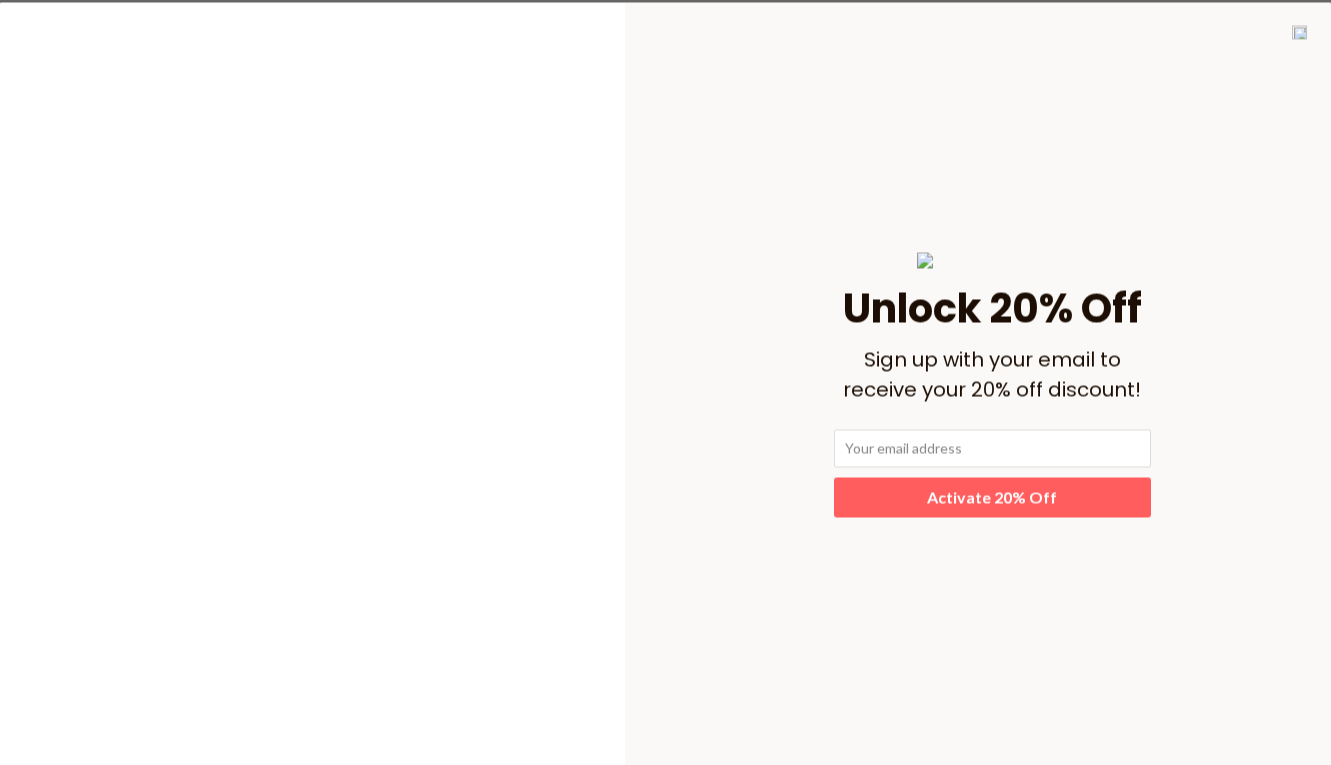 click at bounding box center (1299, 32) 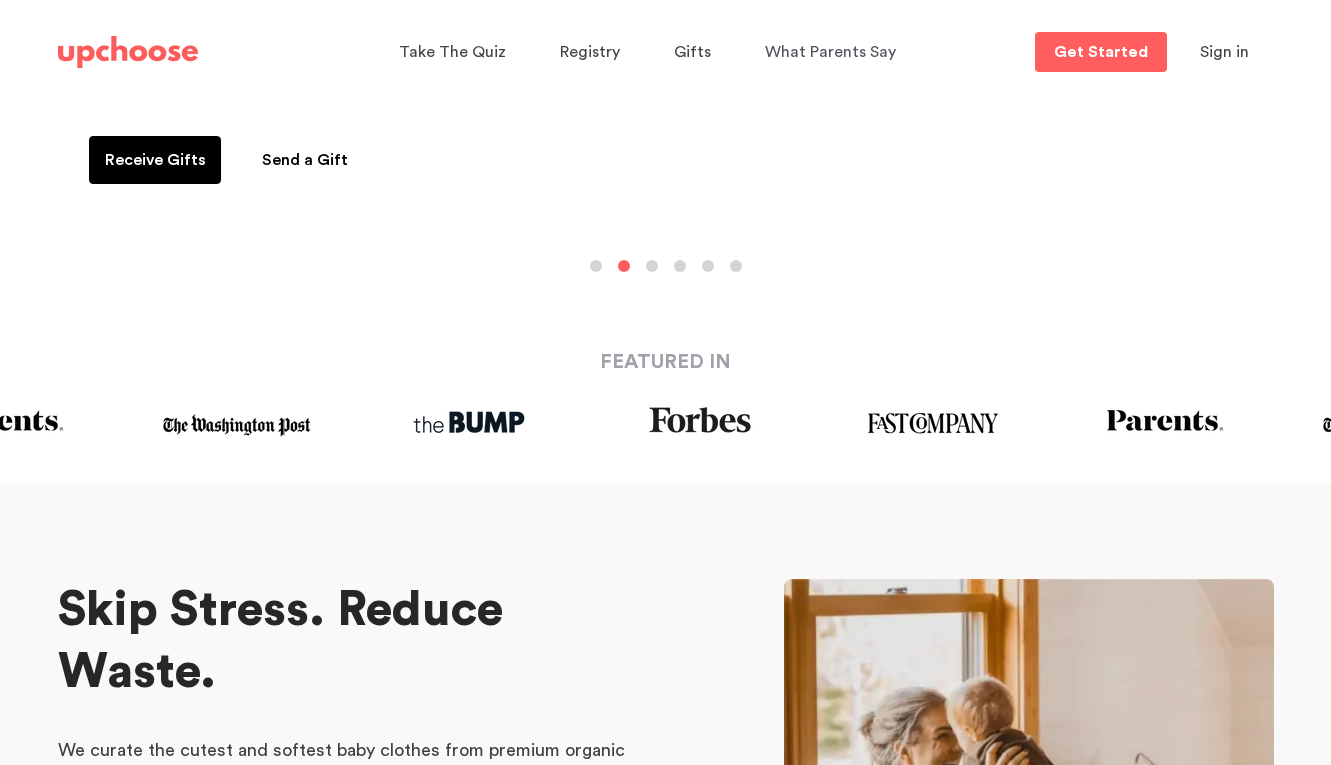 scroll, scrollTop: 863, scrollLeft: 0, axis: vertical 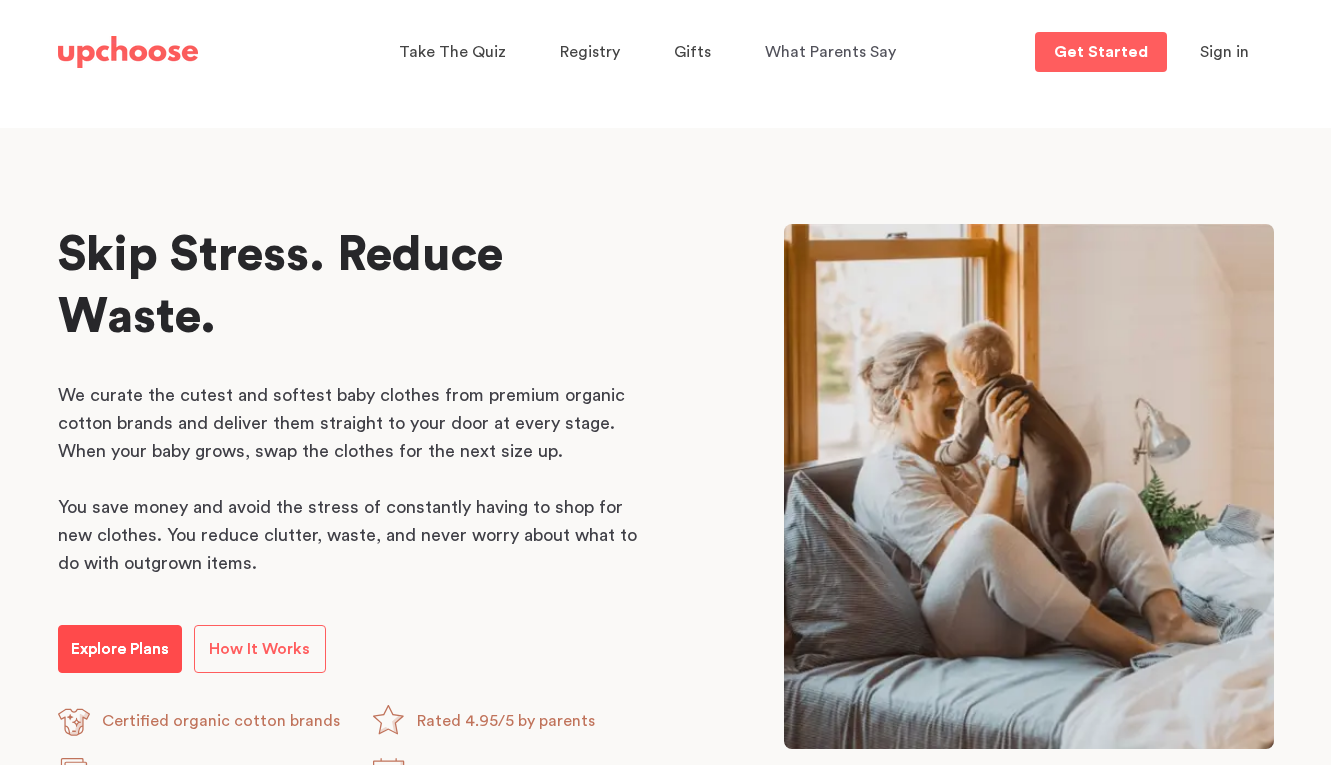 click on "Explore Plans" at bounding box center [120, 649] 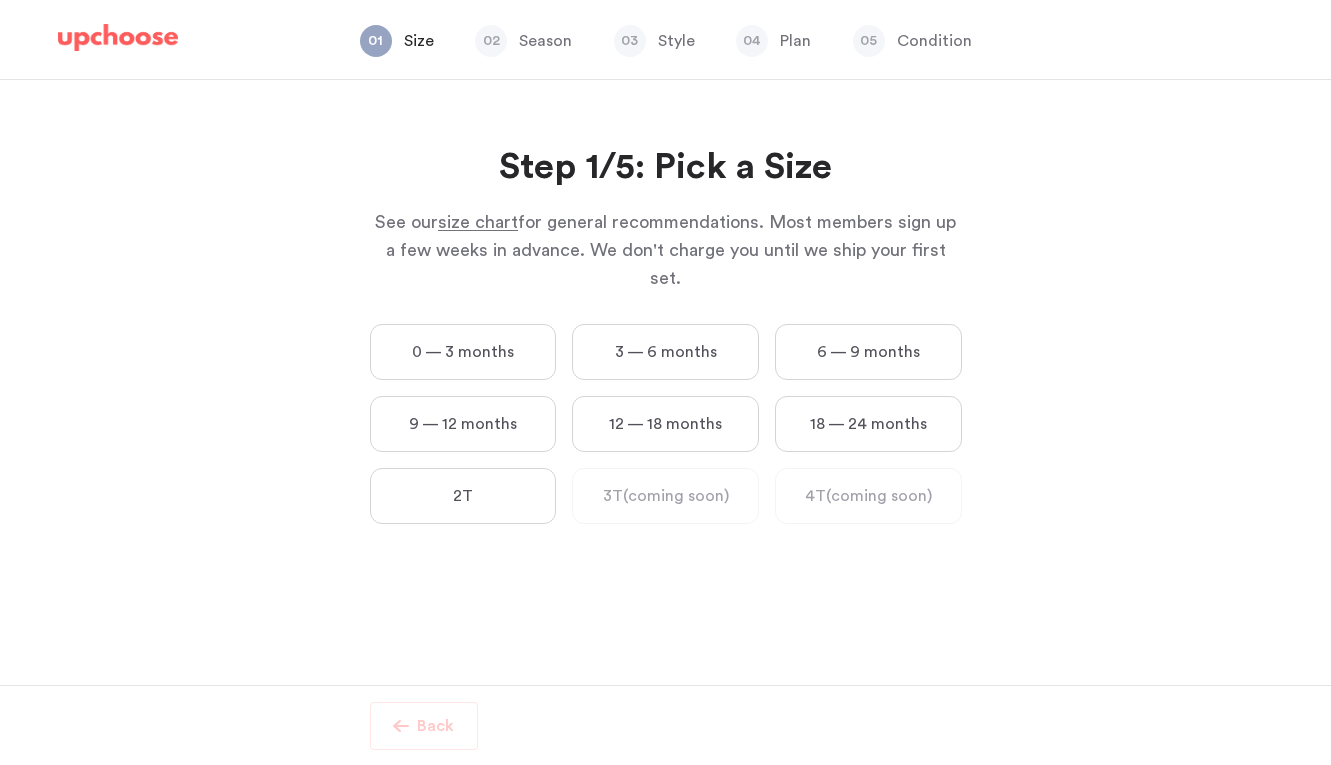 scroll, scrollTop: 0, scrollLeft: 0, axis: both 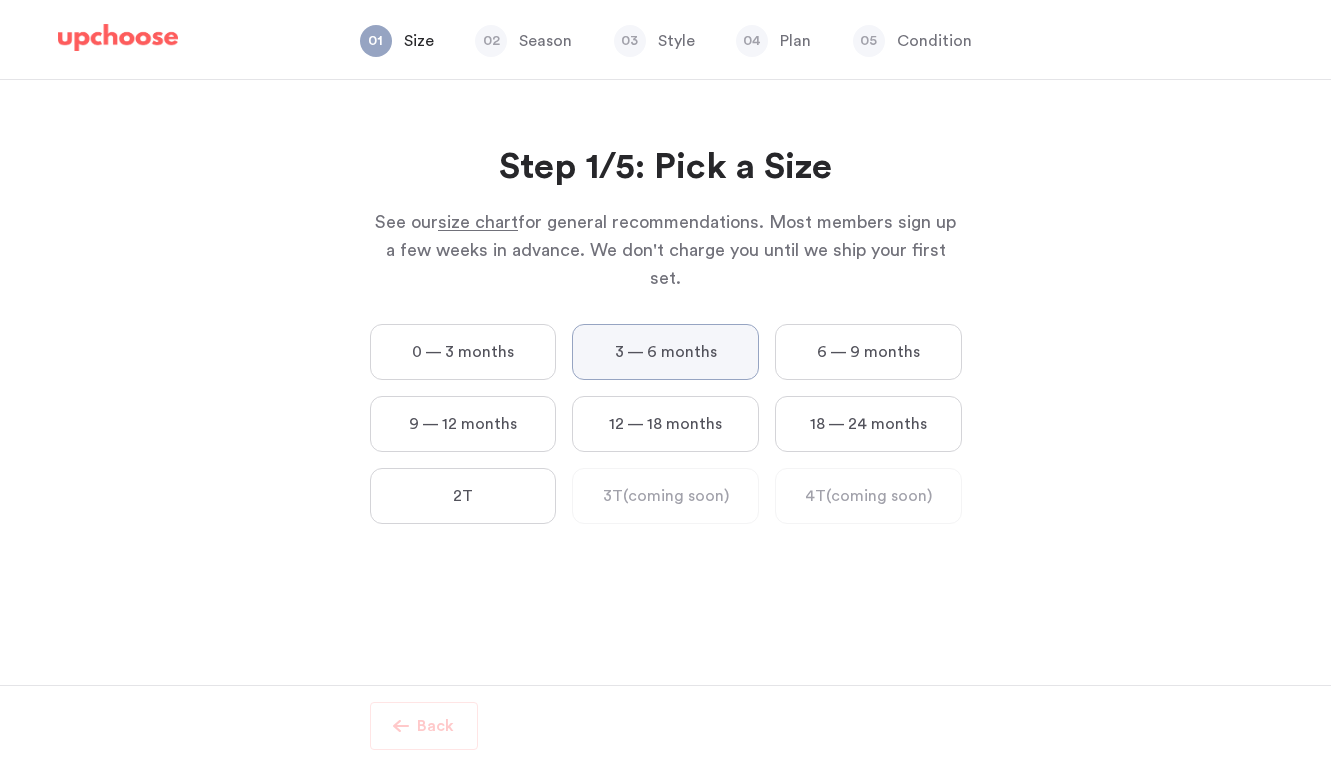 click on "3 — 6 months" at bounding box center (0, 0) 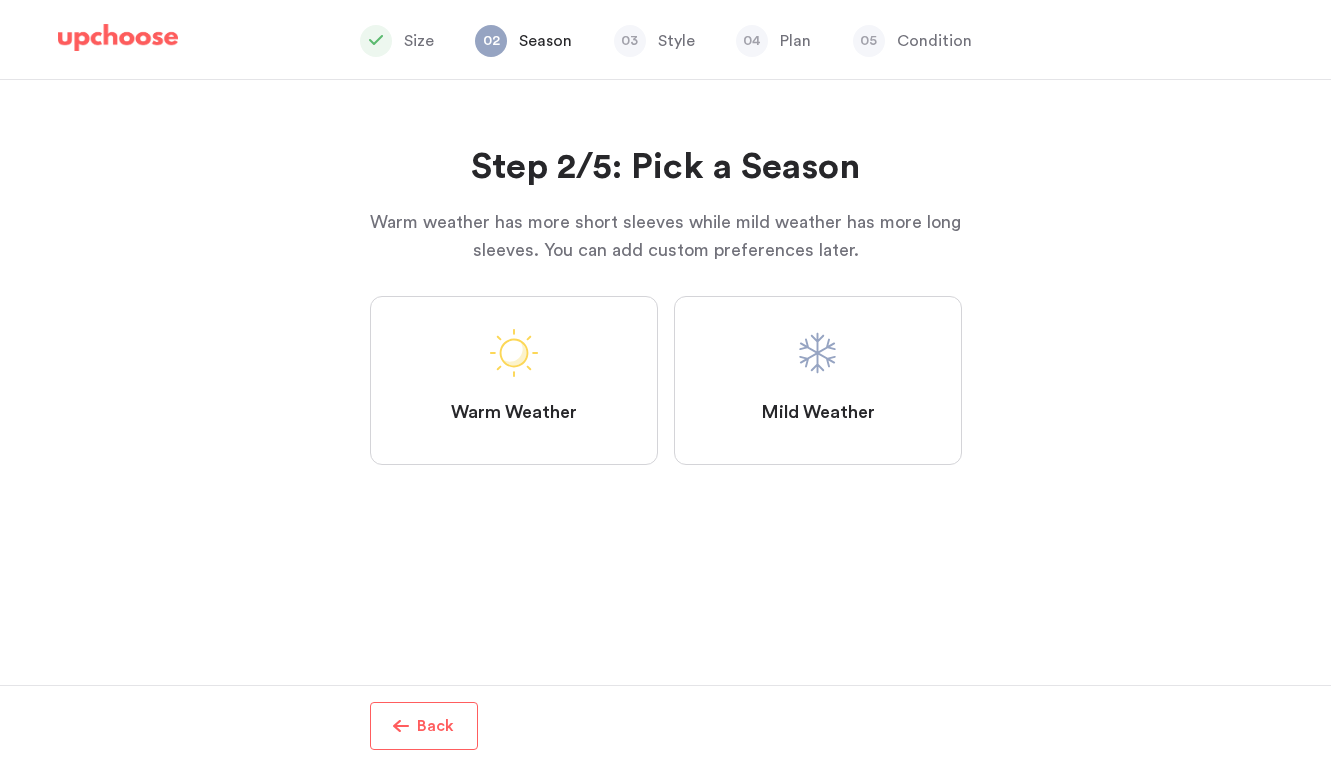 click on "Mild Weather" at bounding box center (818, 380) 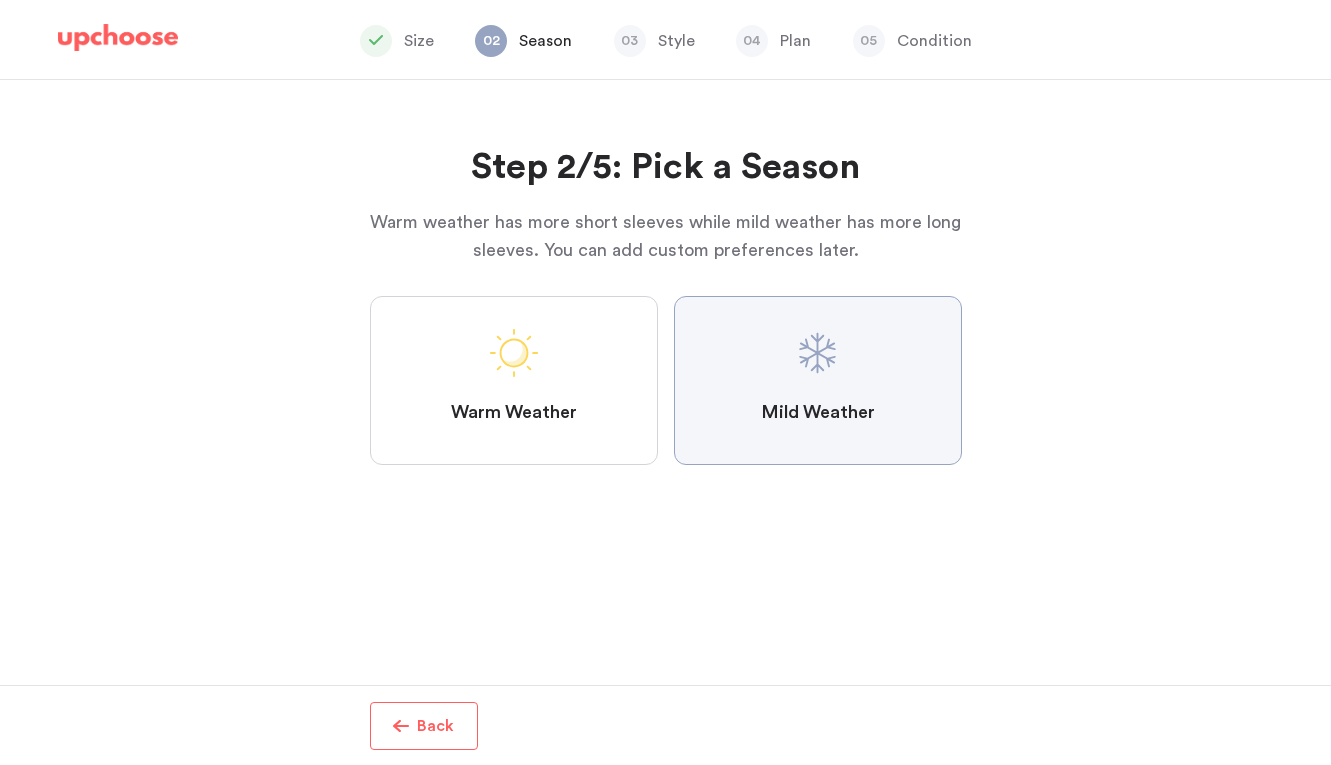 click on "Mild Weather" at bounding box center (0, 0) 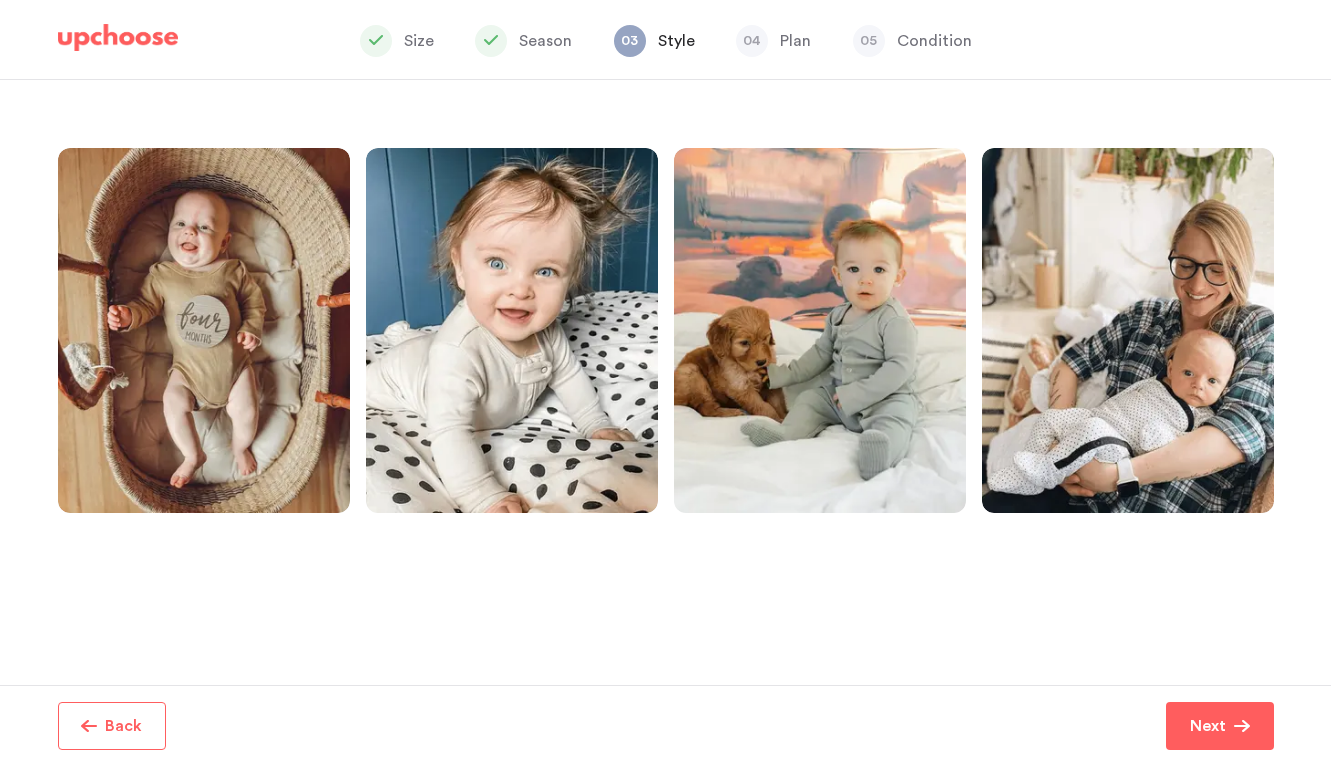 scroll, scrollTop: 103, scrollLeft: 0, axis: vertical 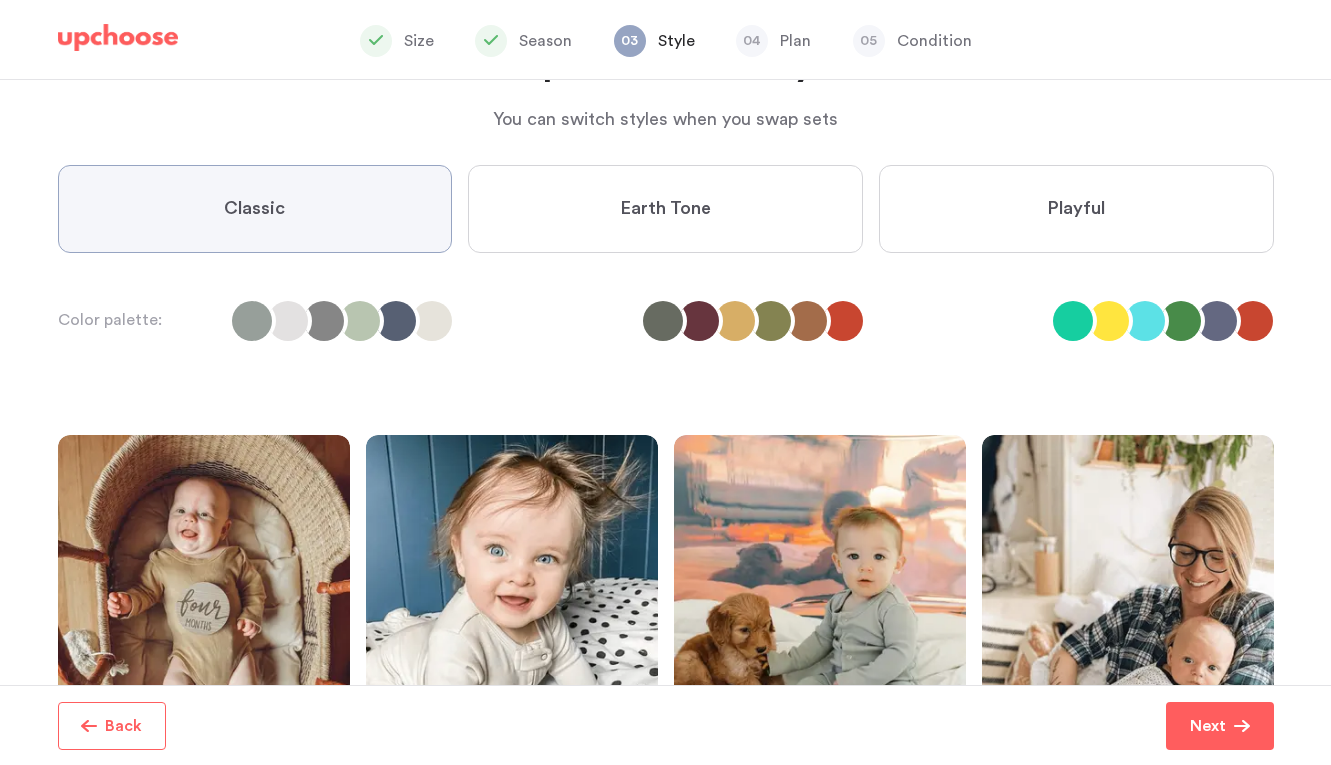 click on "Earth Tone" at bounding box center [665, 209] 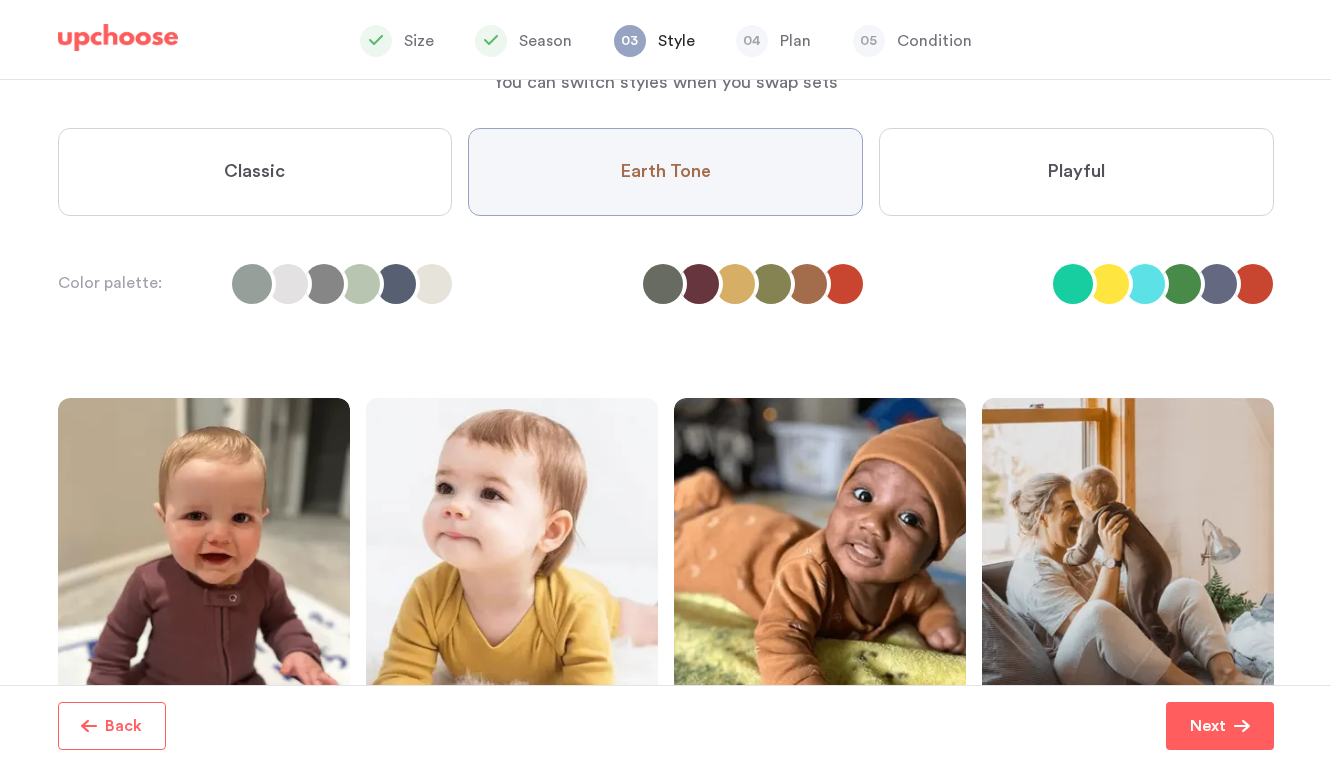 scroll, scrollTop: 115, scrollLeft: 0, axis: vertical 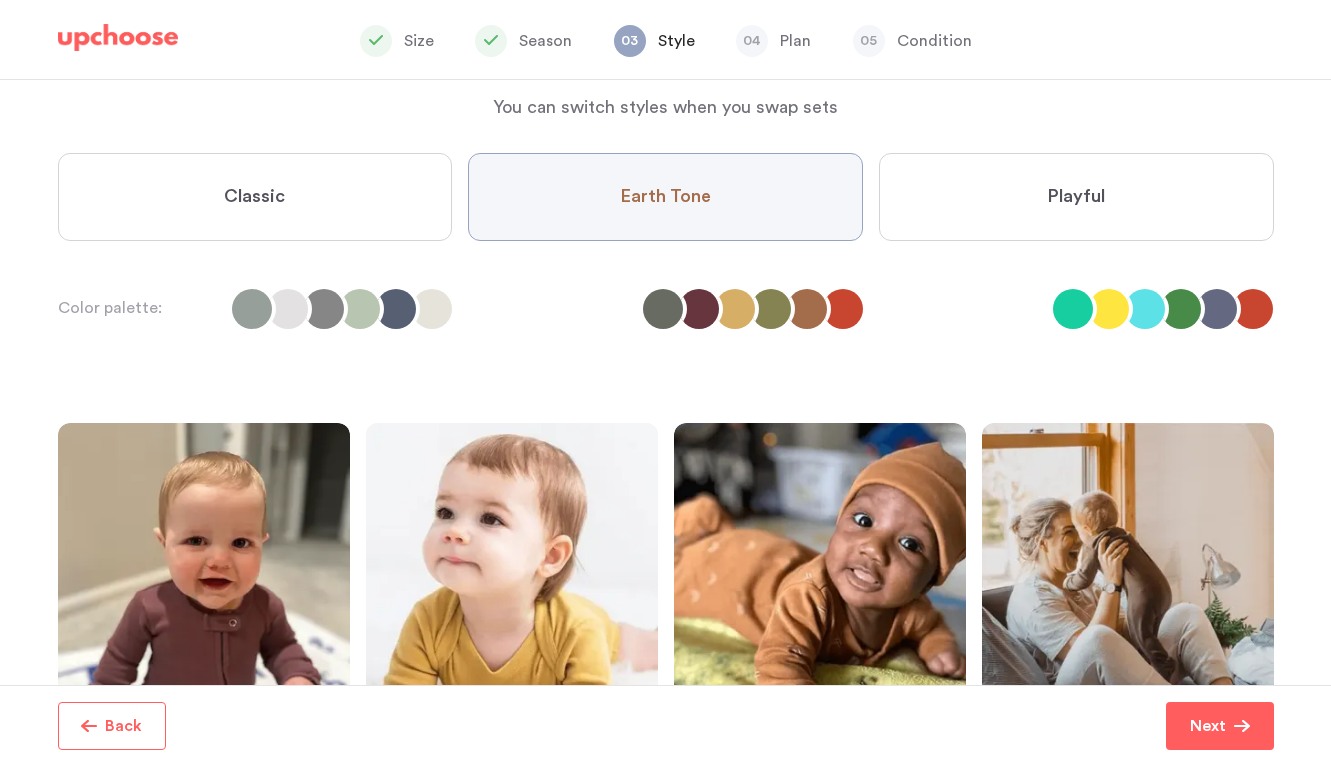 click on "Playful" at bounding box center (1076, 197) 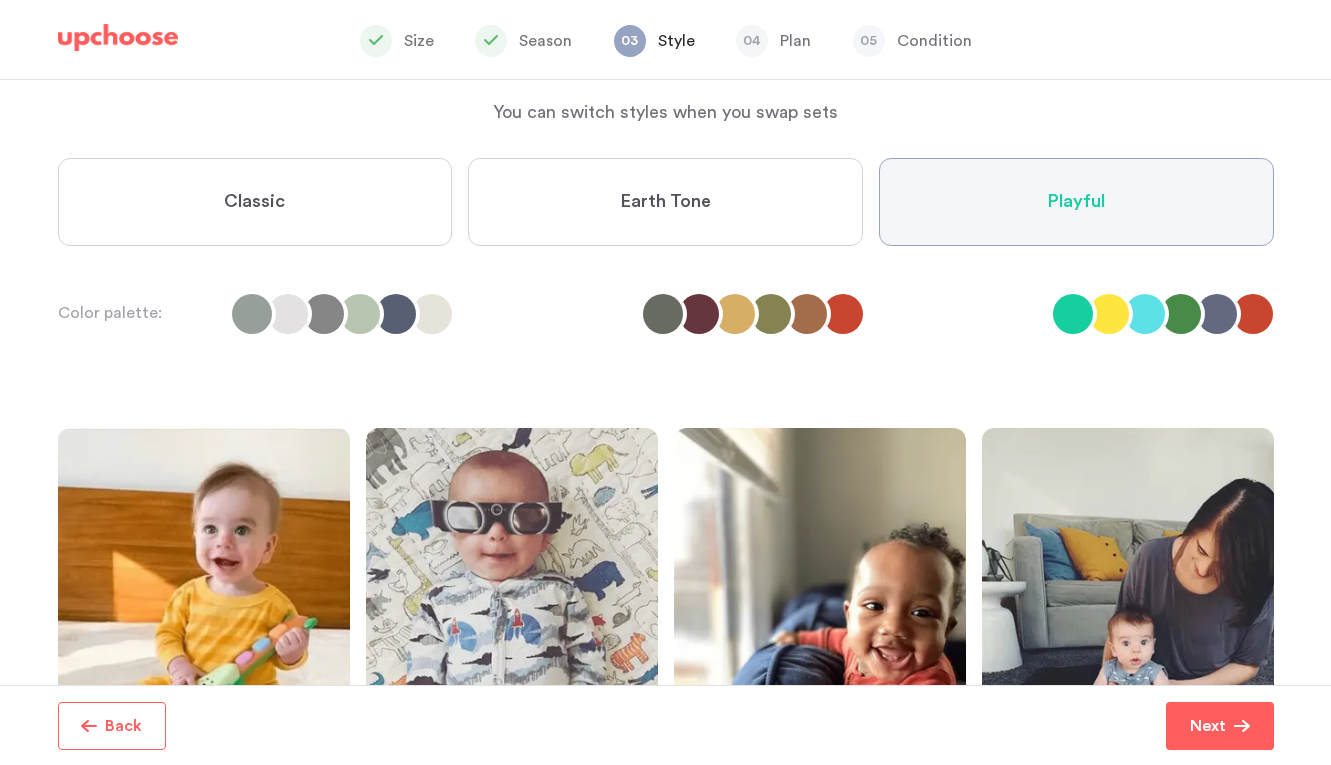 scroll, scrollTop: 0, scrollLeft: 0, axis: both 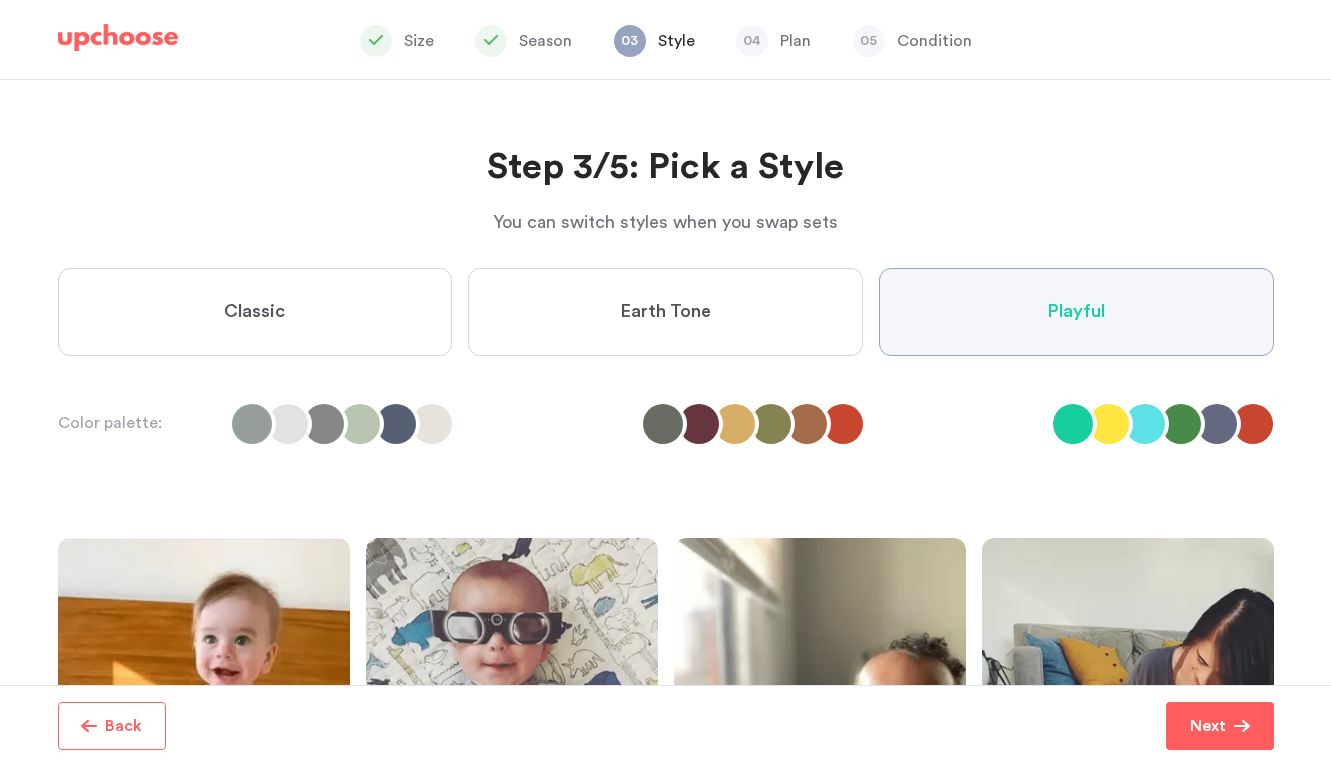 click on "Classic" at bounding box center (255, 312) 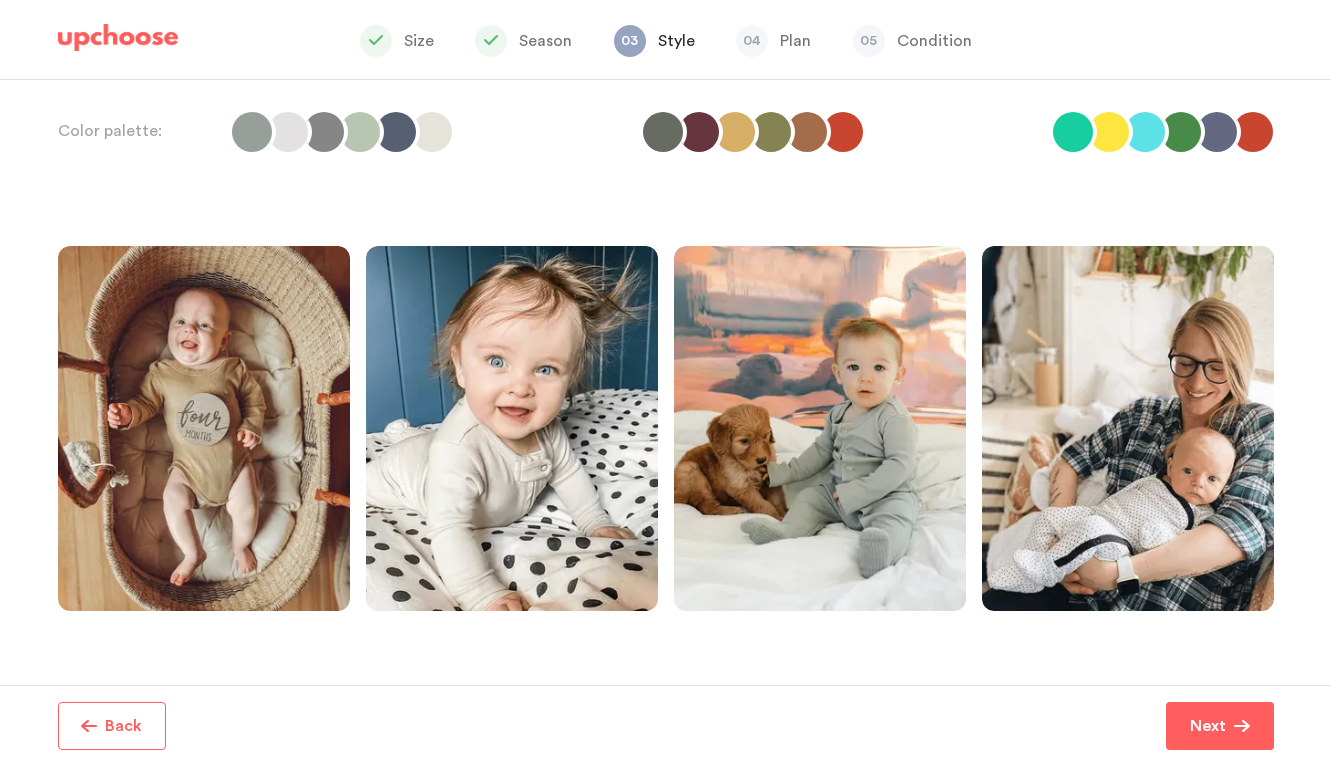 scroll, scrollTop: 349, scrollLeft: 0, axis: vertical 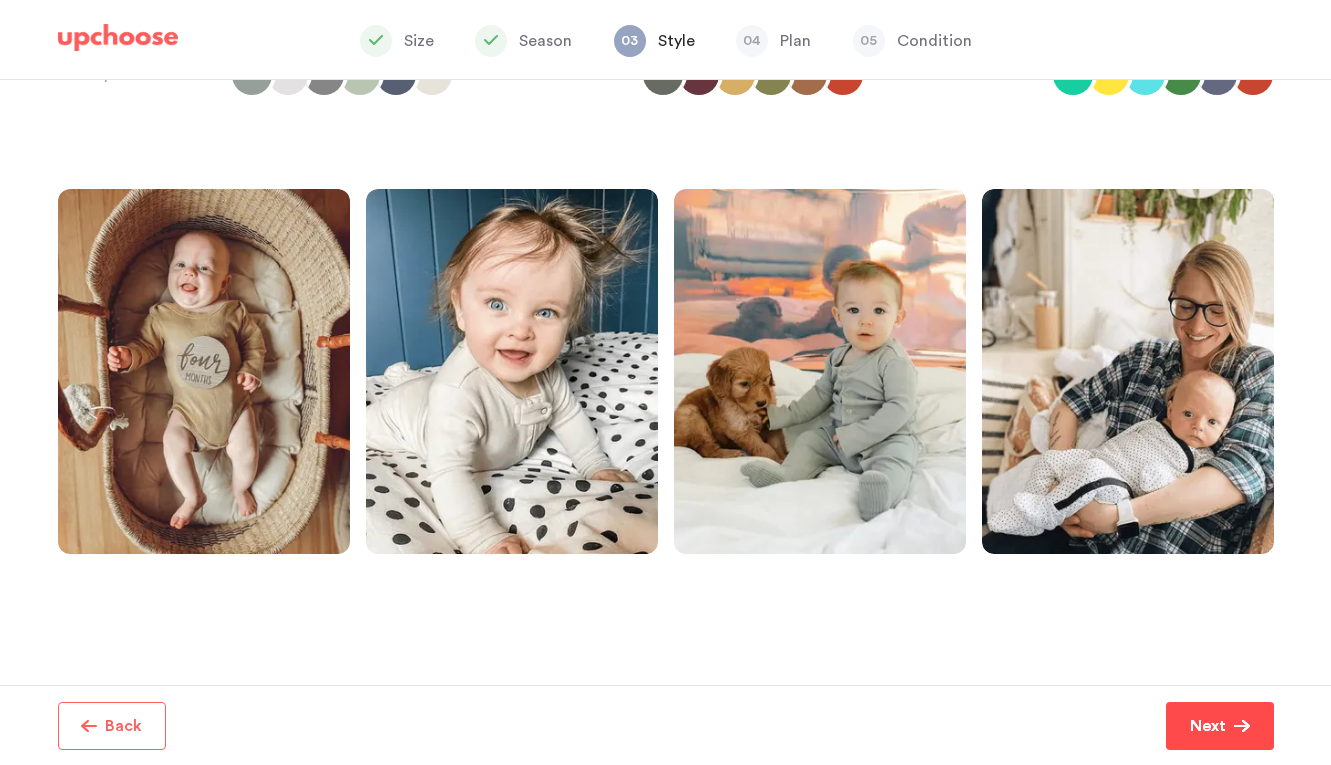 click on "Next" at bounding box center (1208, 726) 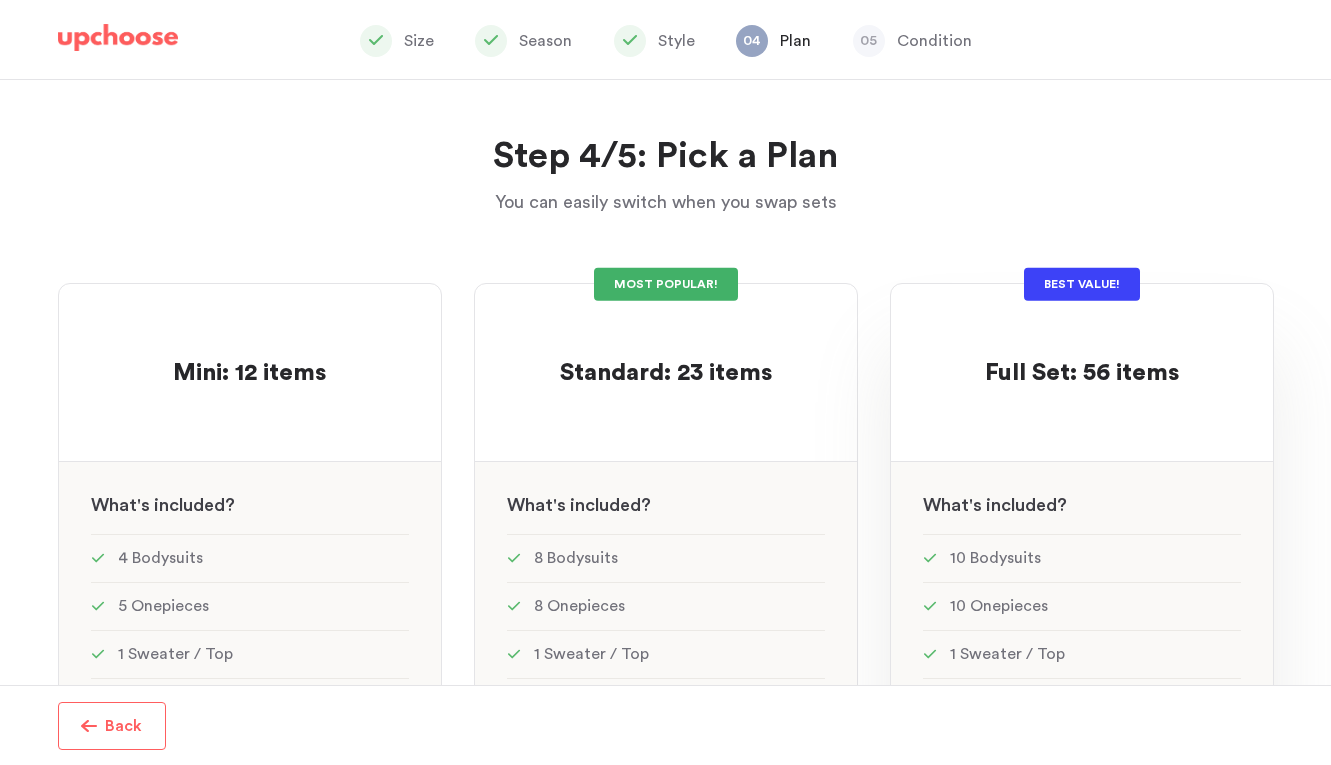 scroll, scrollTop: 0, scrollLeft: 0, axis: both 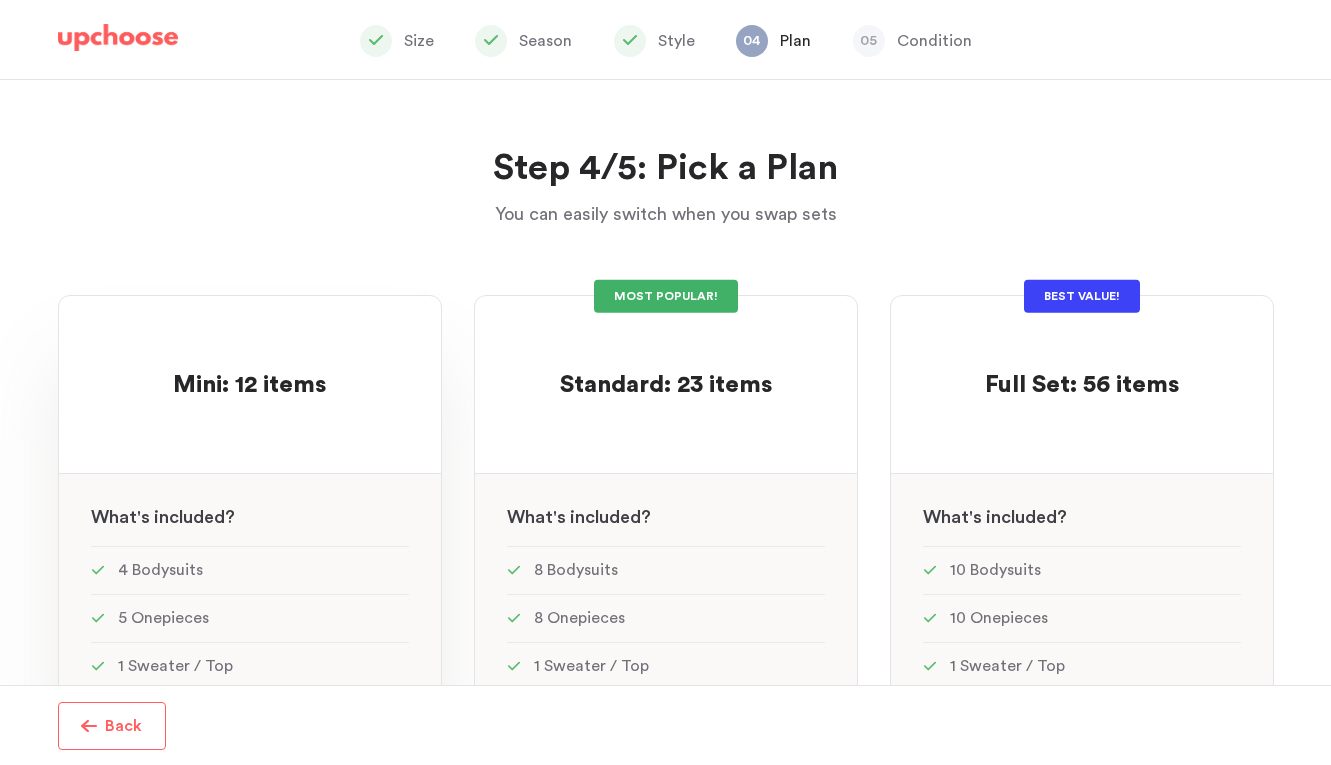 click on "Mini: 12 items Mini: 12 items See  w W hat's included ? 4 Bodysuits 5 Onepieces 1 Sweater / Top 2 Pants" at bounding box center (250, 719) 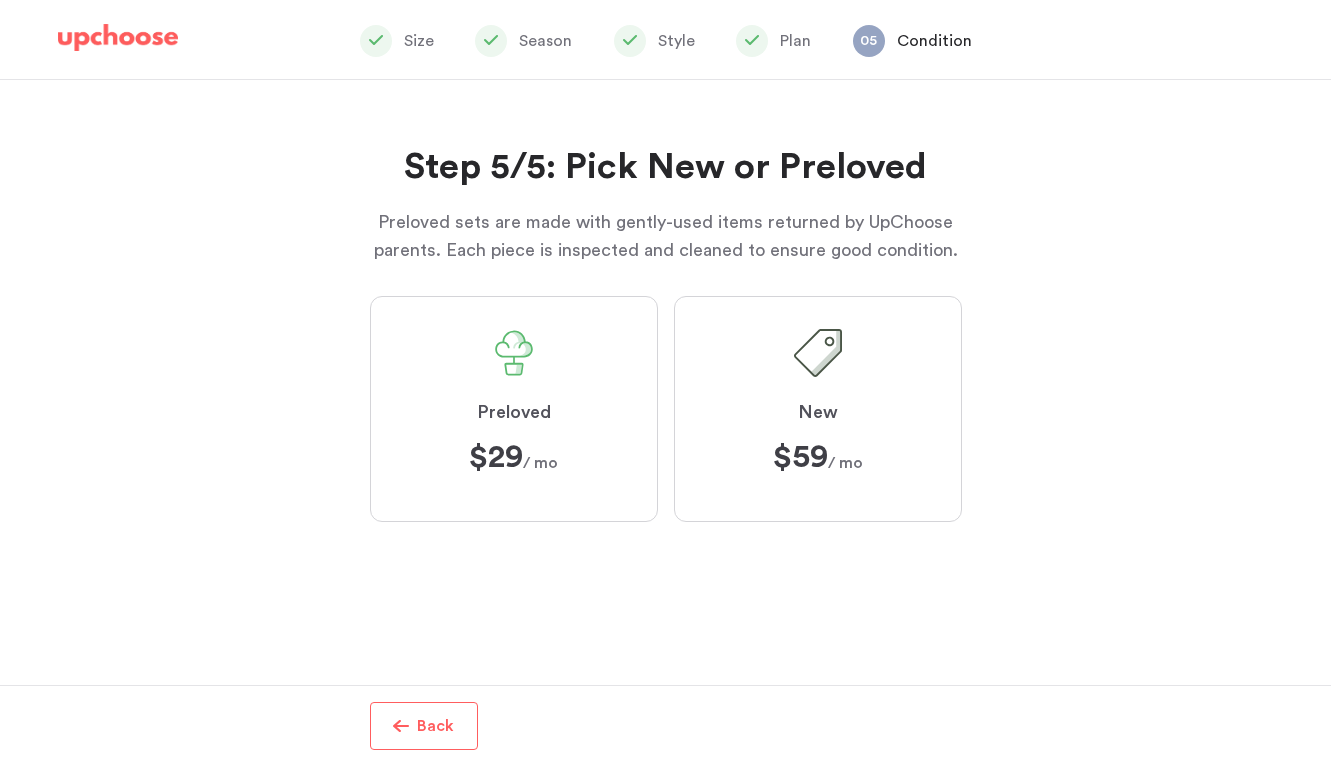 click on "Back" at bounding box center [435, 726] 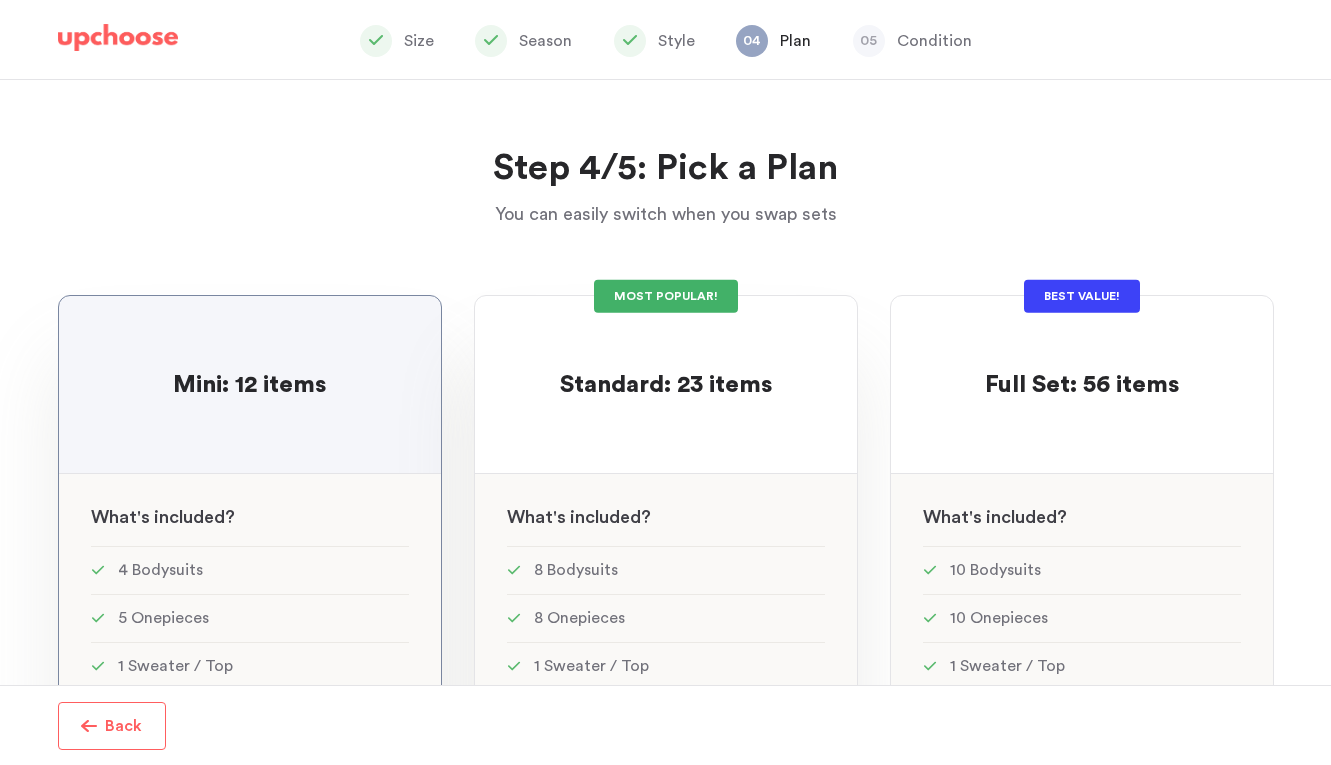 click on "MOST POPULAR! Standard: 23 items Standard: 23 items See w What's included ? 8 Bodysuits 8 Onepieces 1 Sweater / Top 2 Pants 1 Hat 3 Bibs" at bounding box center (666, 719) 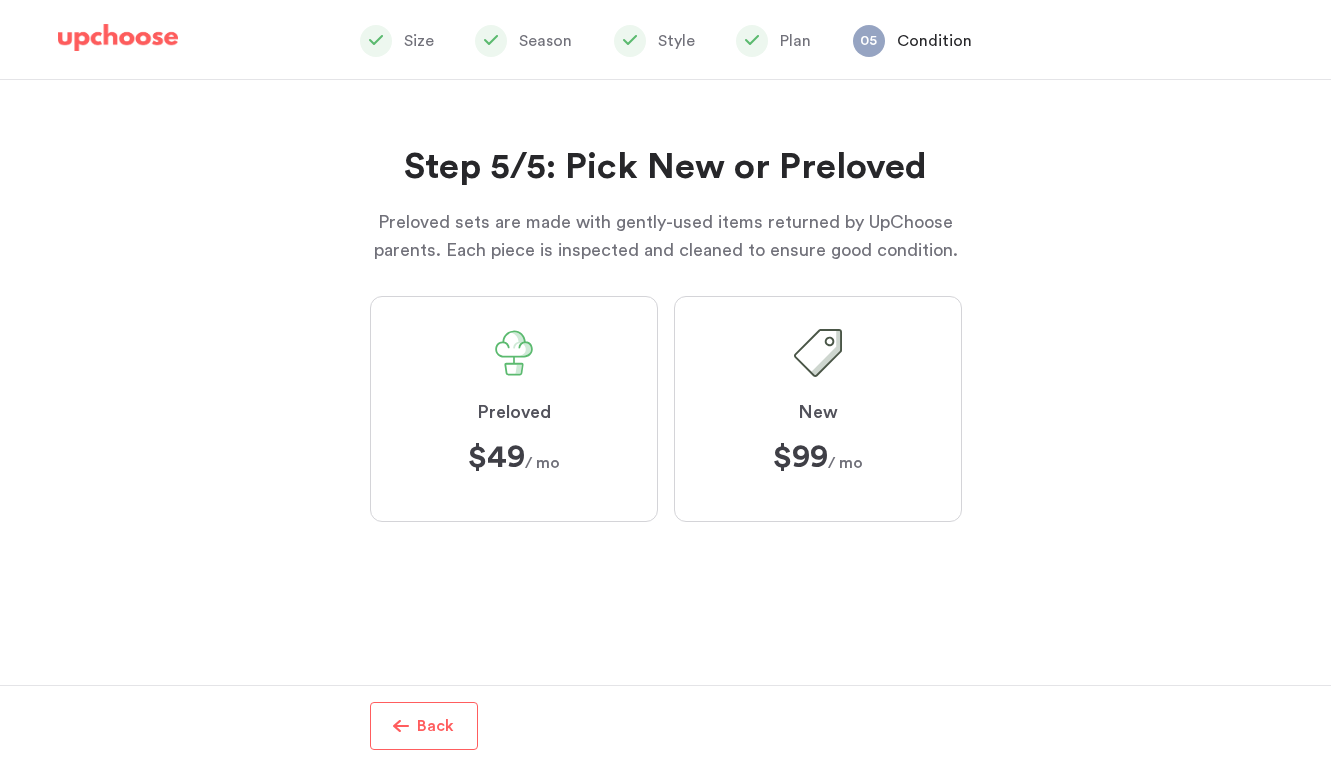 click on "Back" at bounding box center (435, 726) 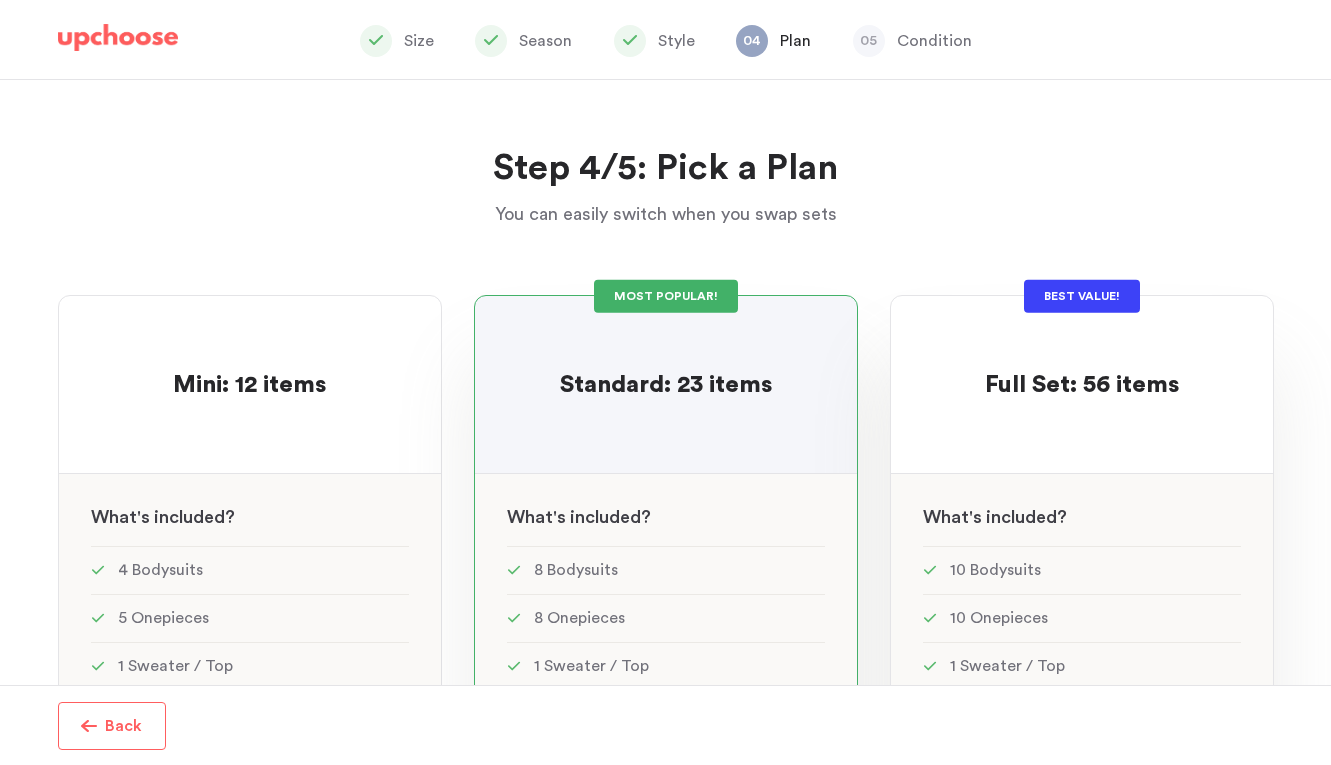 click at bounding box center (1082, 421) 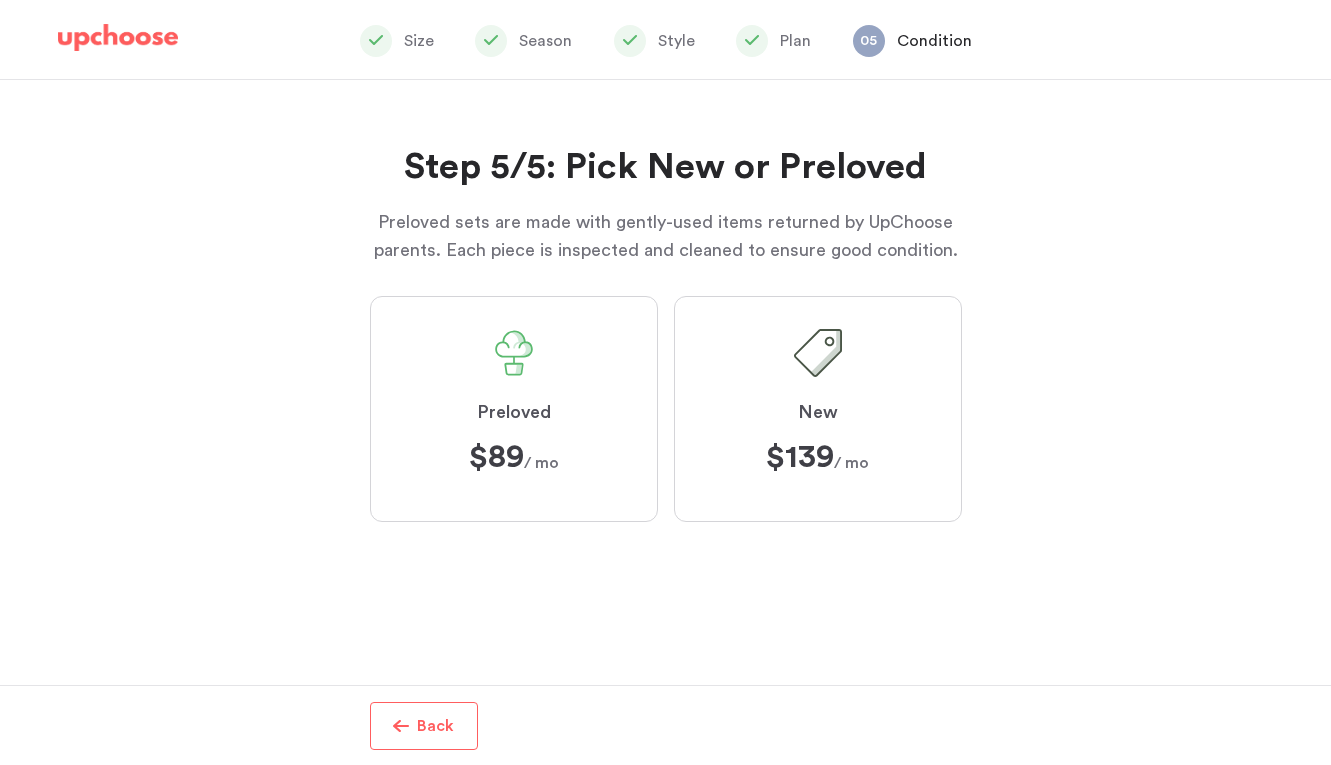 click on "Back" at bounding box center (435, 726) 